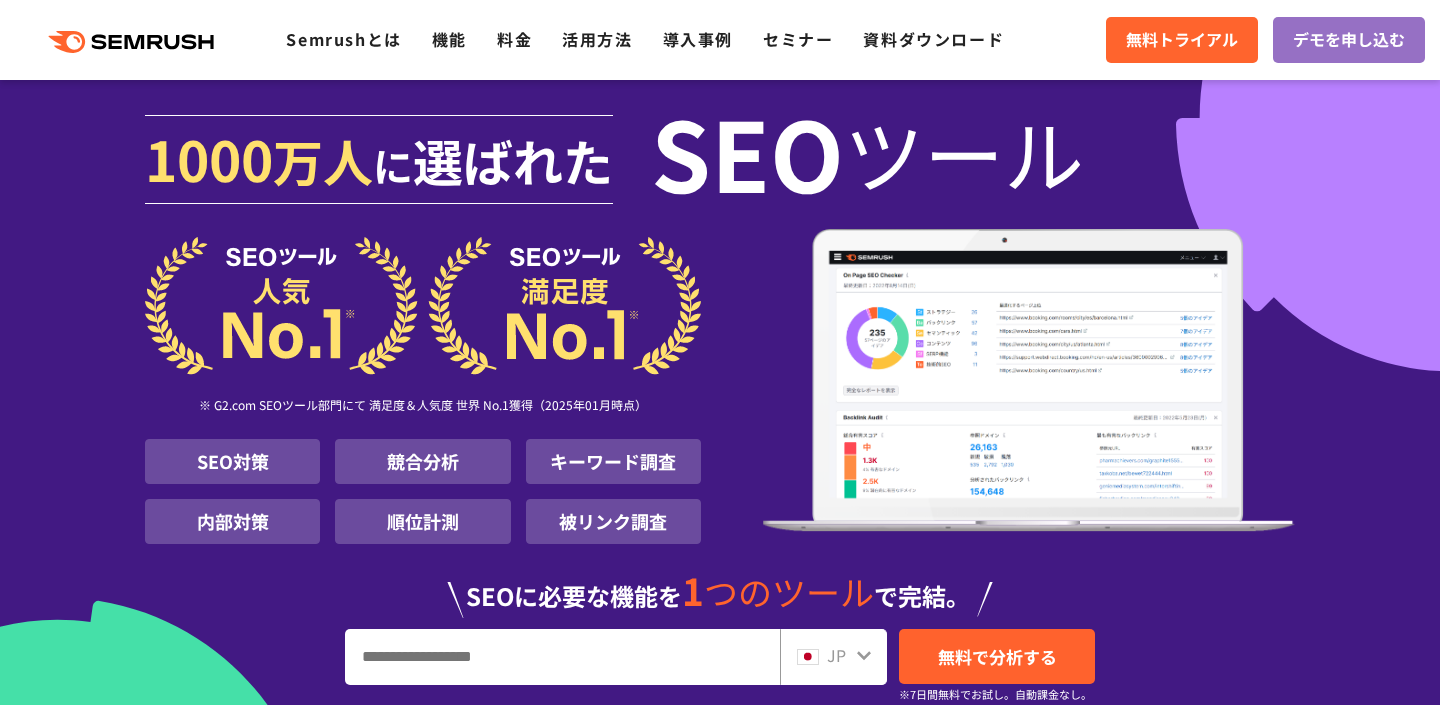 scroll, scrollTop: 296, scrollLeft: 0, axis: vertical 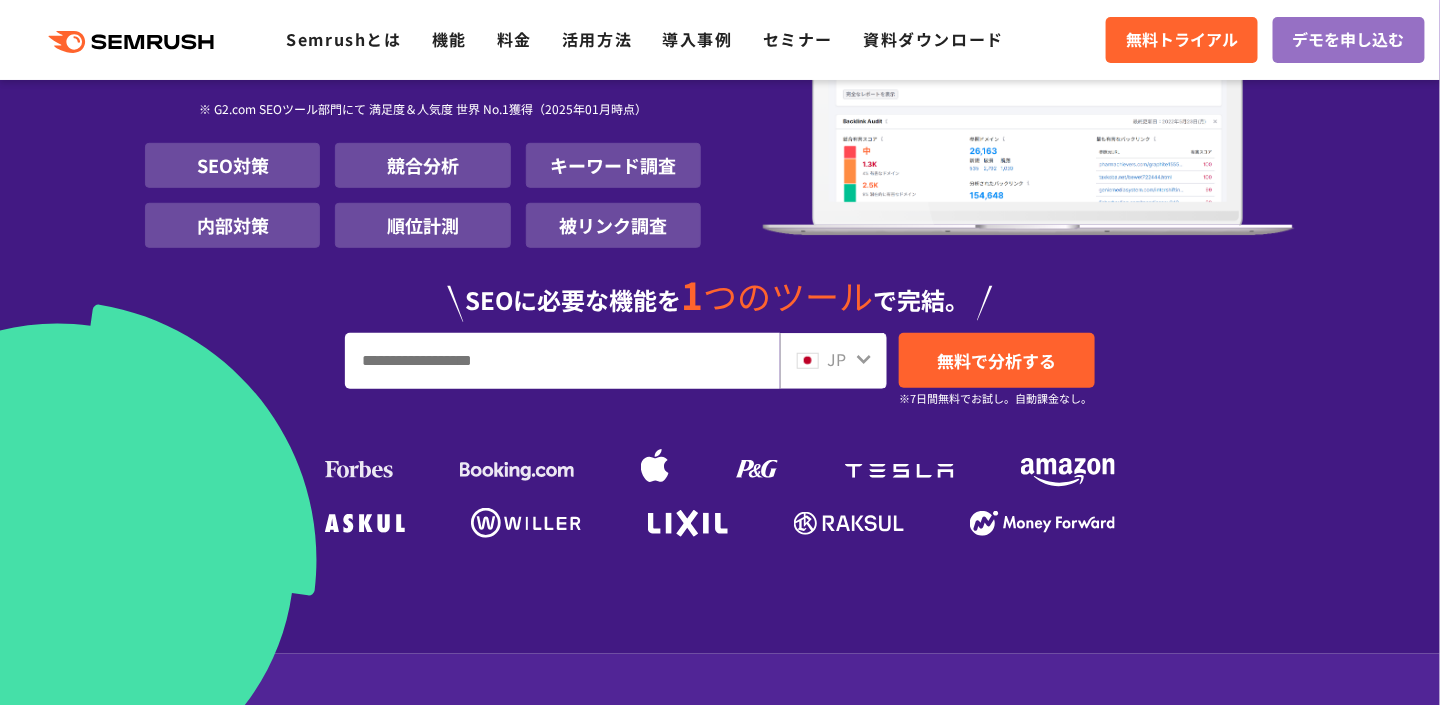 click at bounding box center (562, 361) 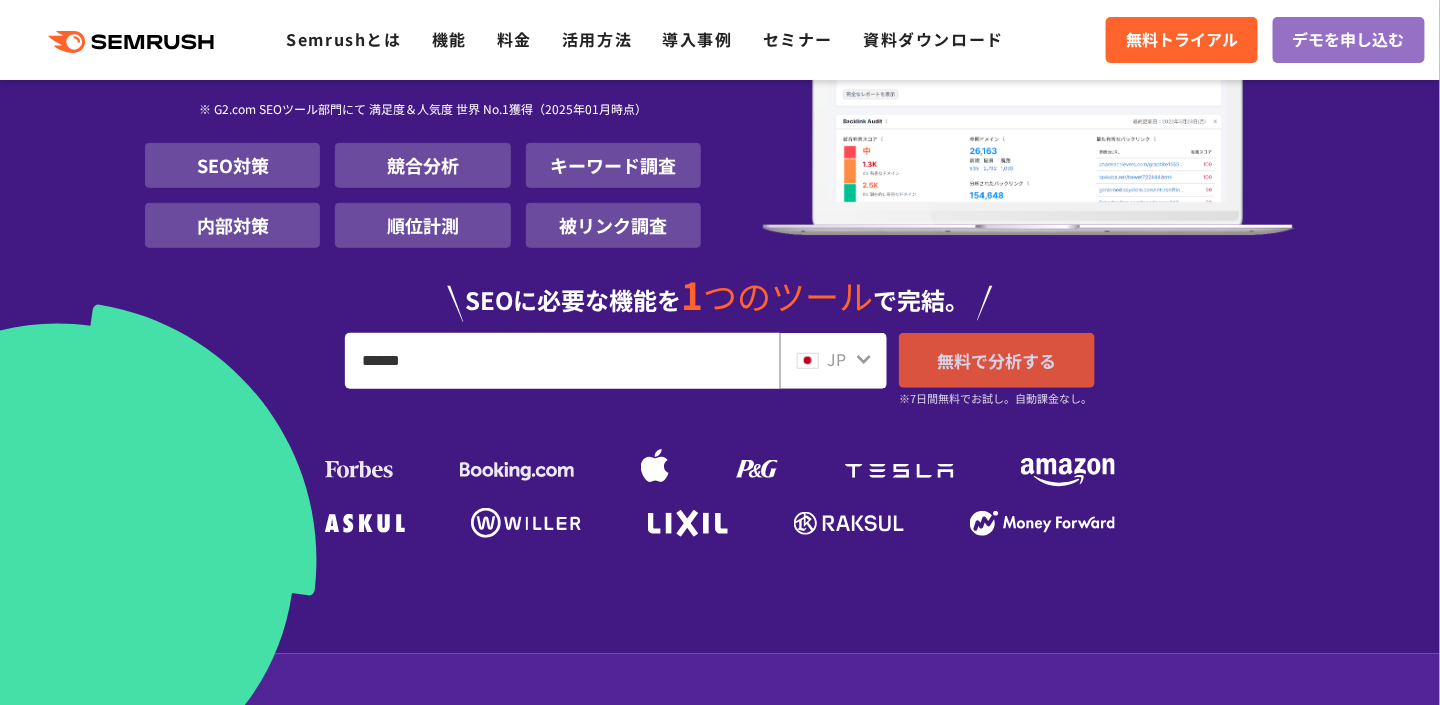 type on "******" 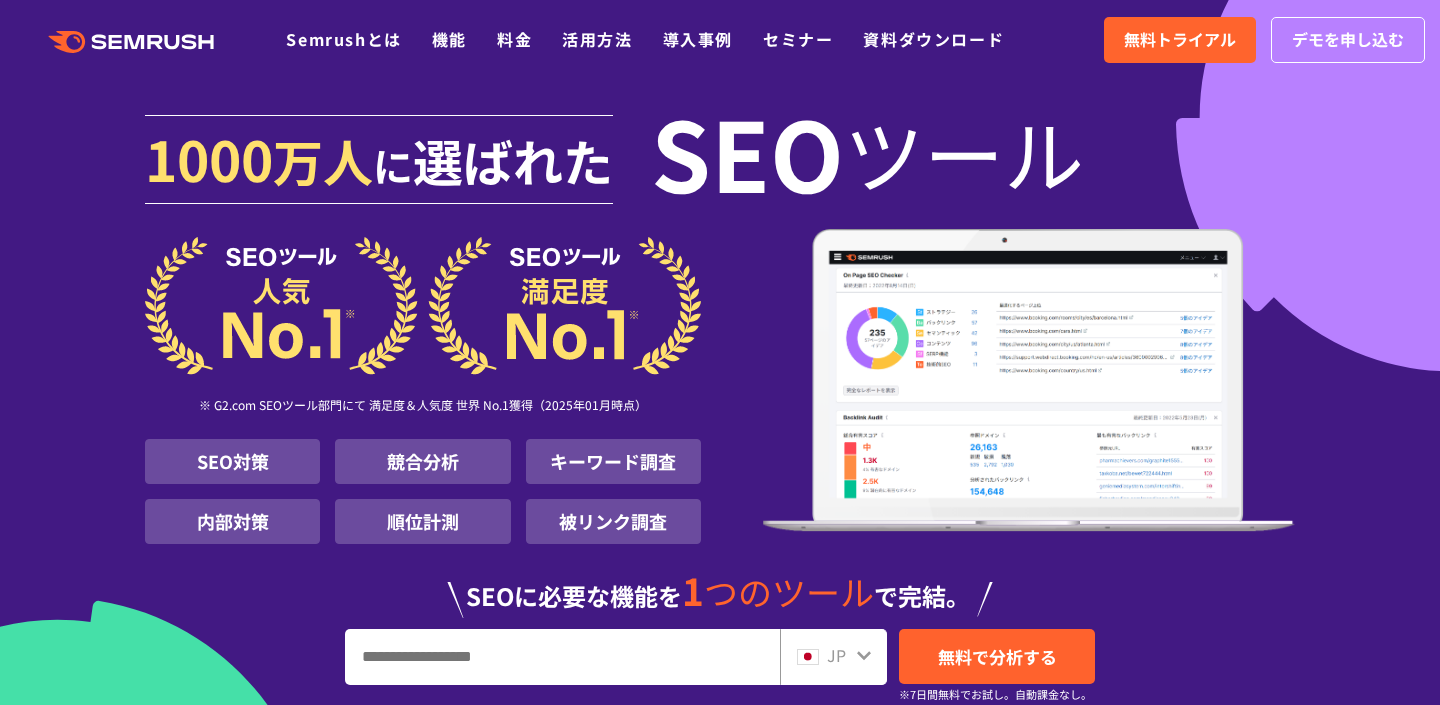 scroll, scrollTop: 52, scrollLeft: 0, axis: vertical 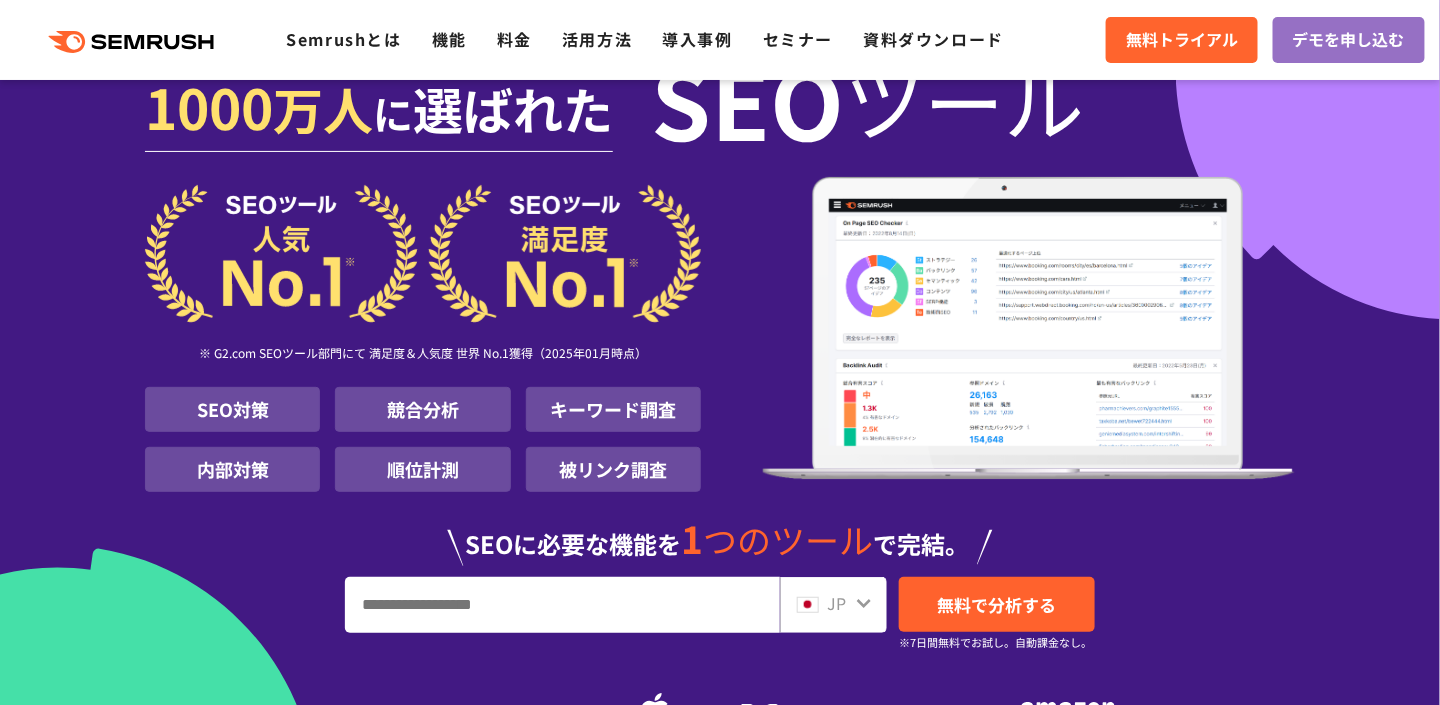 click on "SEO" at bounding box center [747, 100] 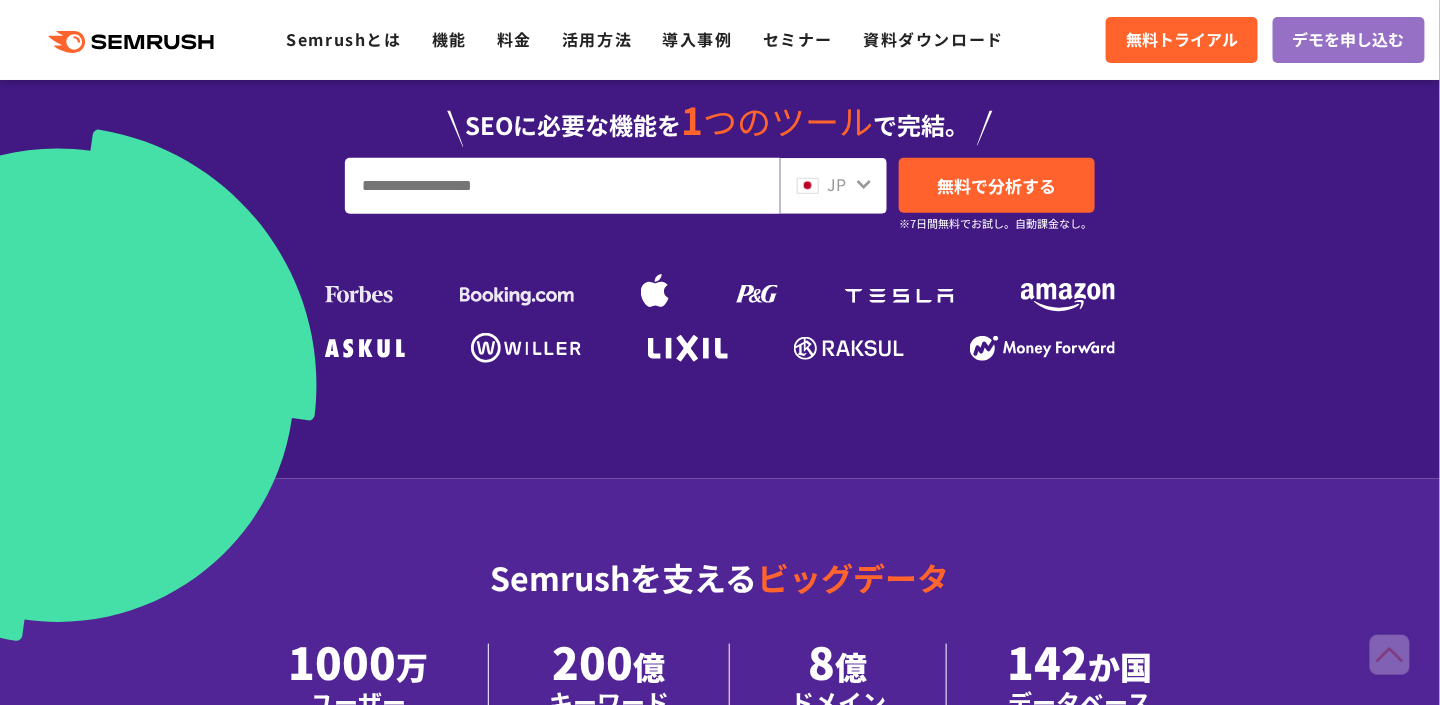 scroll, scrollTop: 667, scrollLeft: 0, axis: vertical 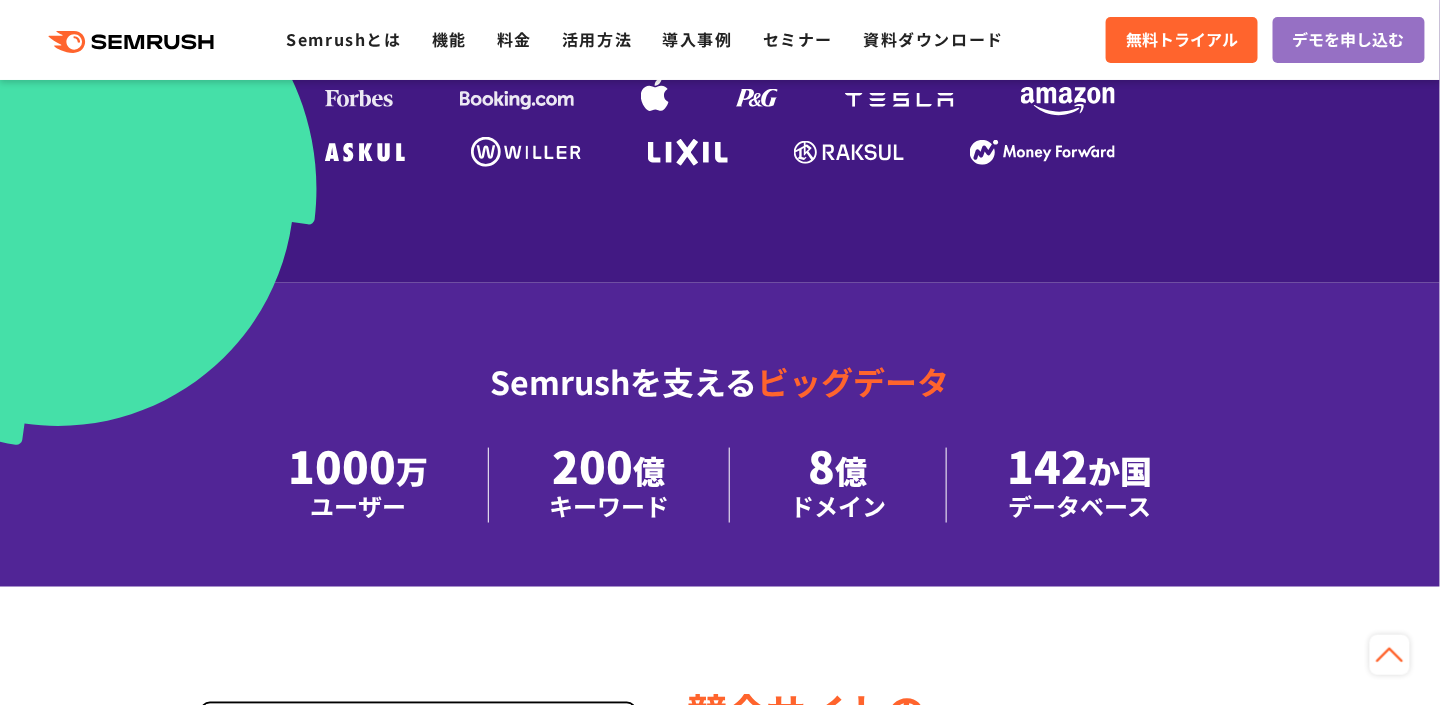 click on "Semrushを支える ビッグデータ
1000 万
ユーザー
200 億
キーワード
8 億
ドメイン
142 か国
データベース" at bounding box center [720, 435] 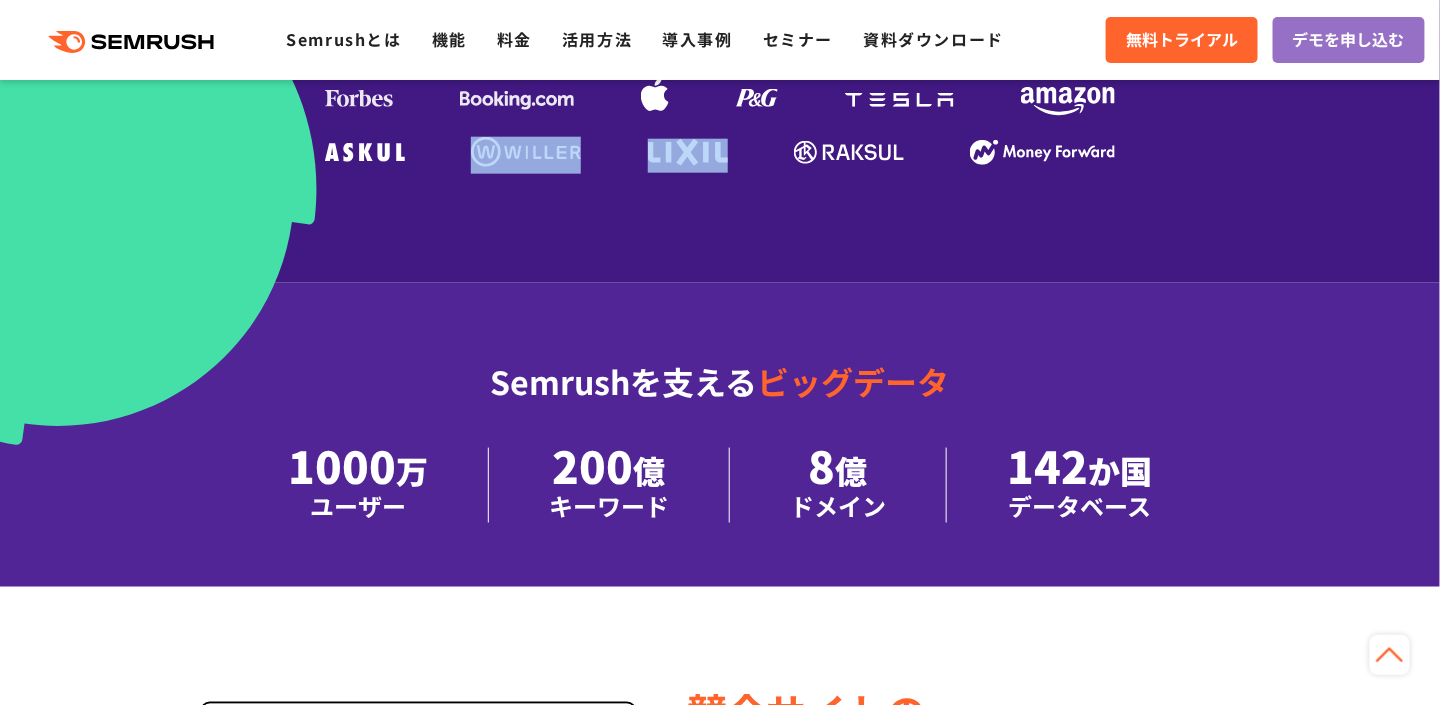click on "1000 万人 に 選ばれた SEO  ツール
※ G2.com SEOツール部門にて 満足度＆人気度 世界 No.1獲得（2025年01月時点）
SEO対策
競合分析
キーワード調査
内部対策
順位計測
被リンク調査
SEOに必要な機能を 1 つのツール で完結。
JP SEO対策" at bounding box center [720, -192] 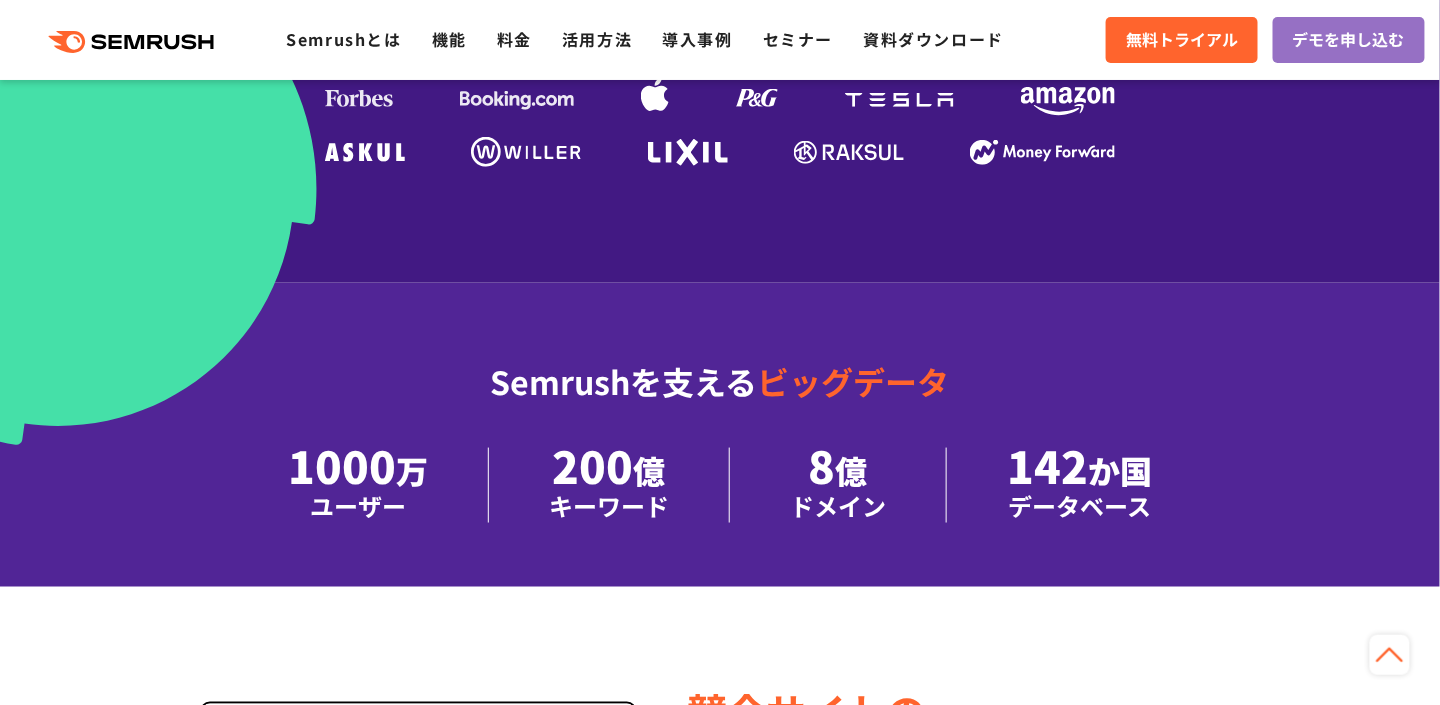 drag, startPoint x: 582, startPoint y: 200, endPoint x: 534, endPoint y: 319, distance: 128.31601 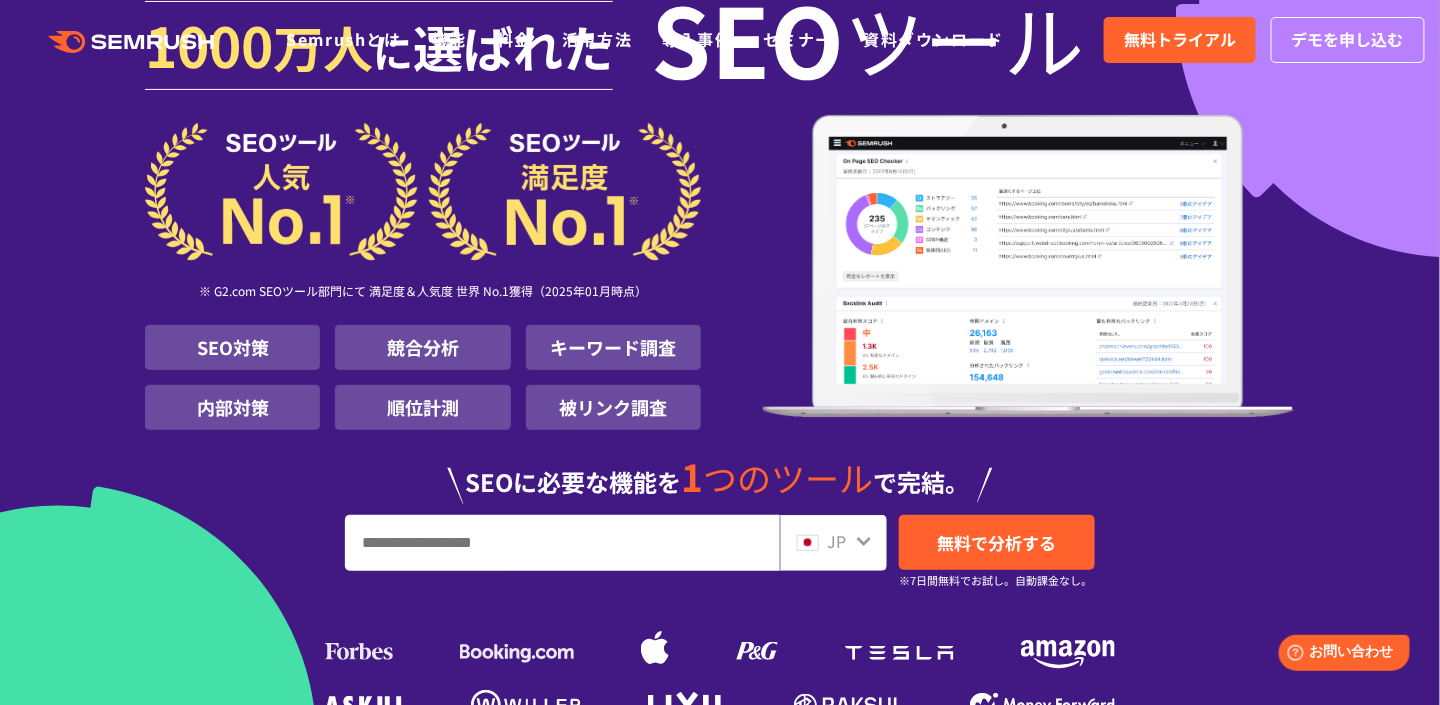 scroll, scrollTop: 0, scrollLeft: 0, axis: both 